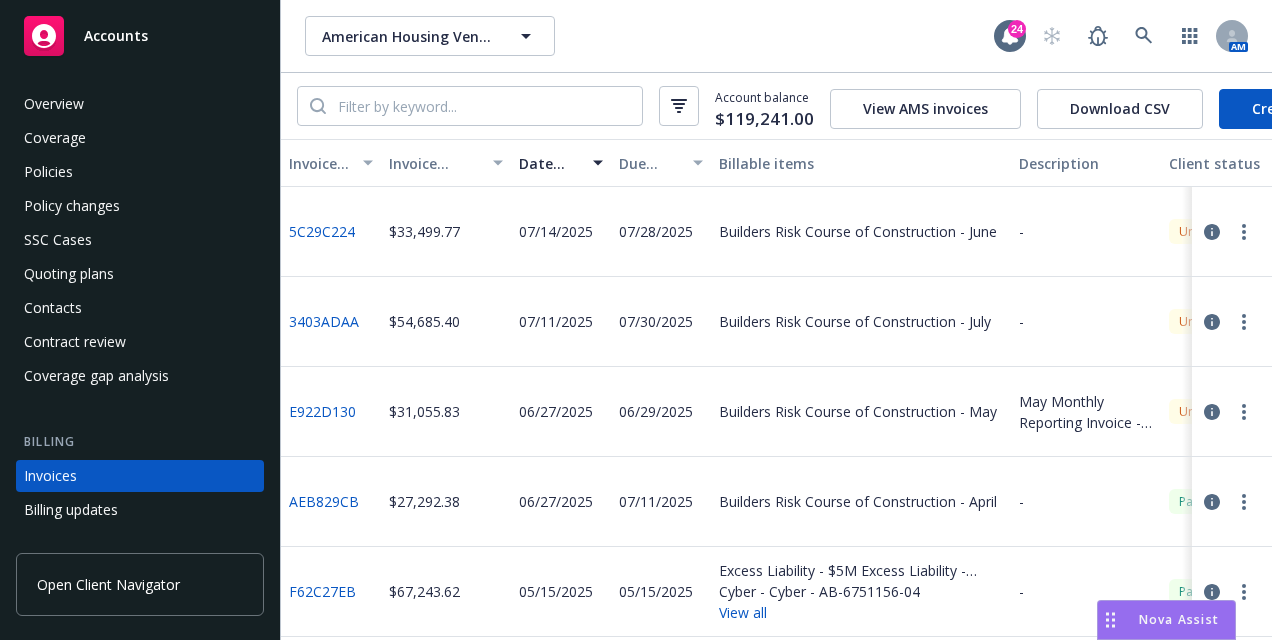 scroll, scrollTop: 0, scrollLeft: 0, axis: both 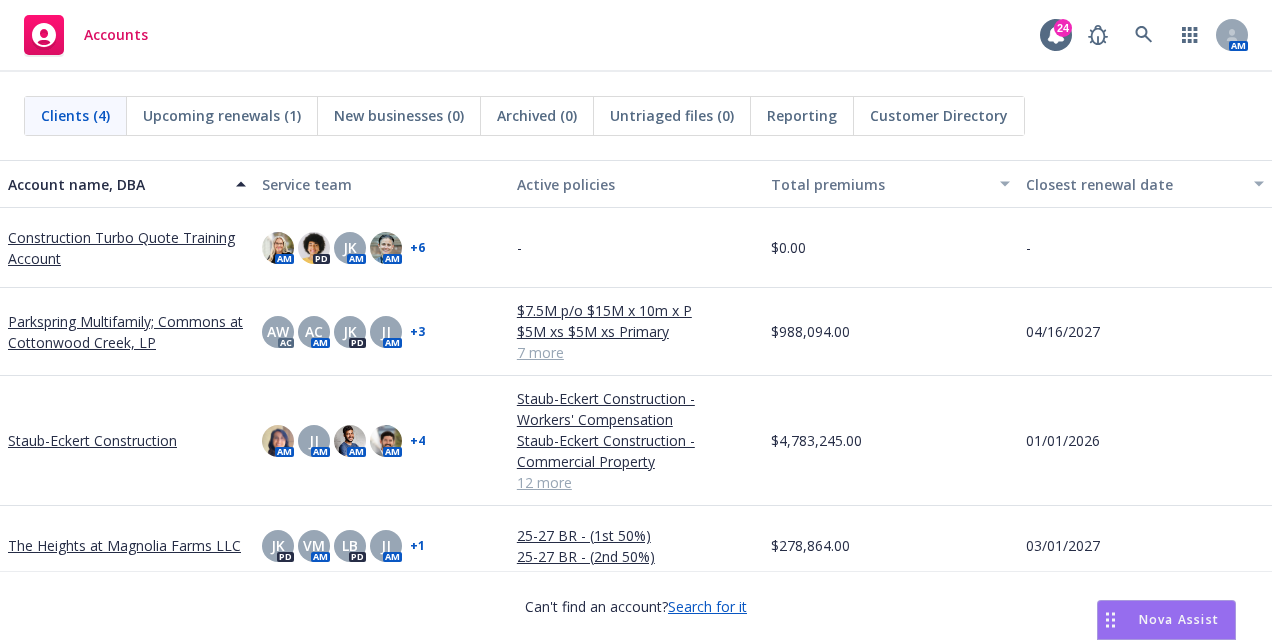 click on "The Heights at Magnolia Farms LLC" at bounding box center [124, 545] 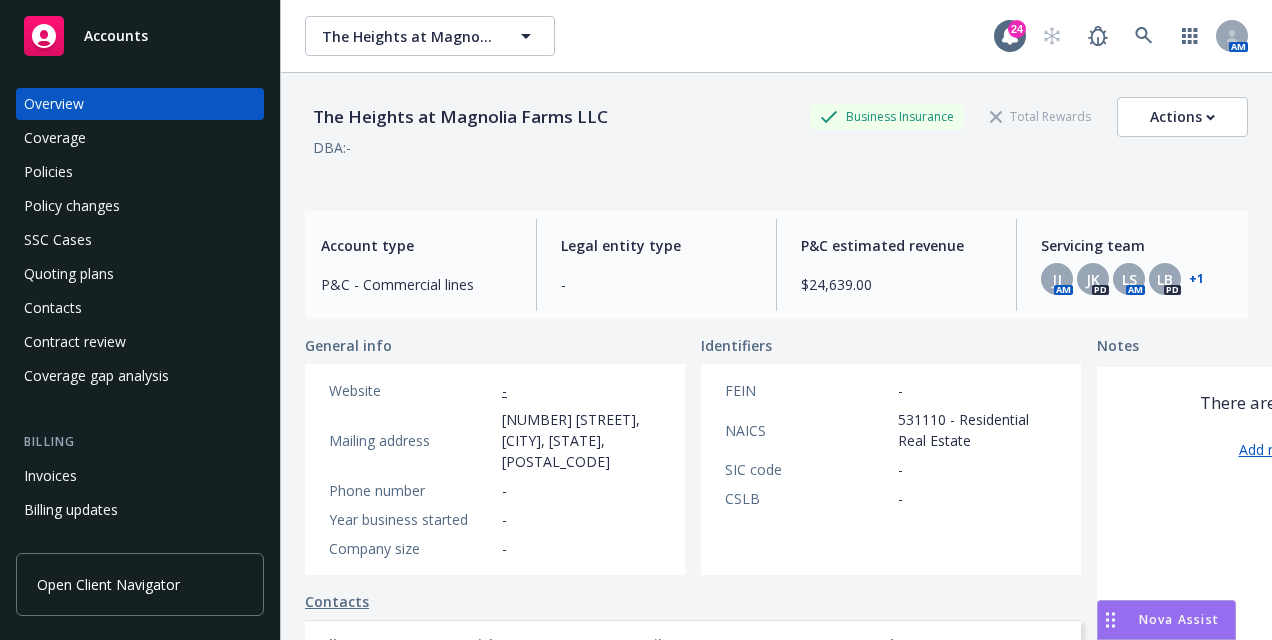 click on "Coverage" at bounding box center (140, 138) 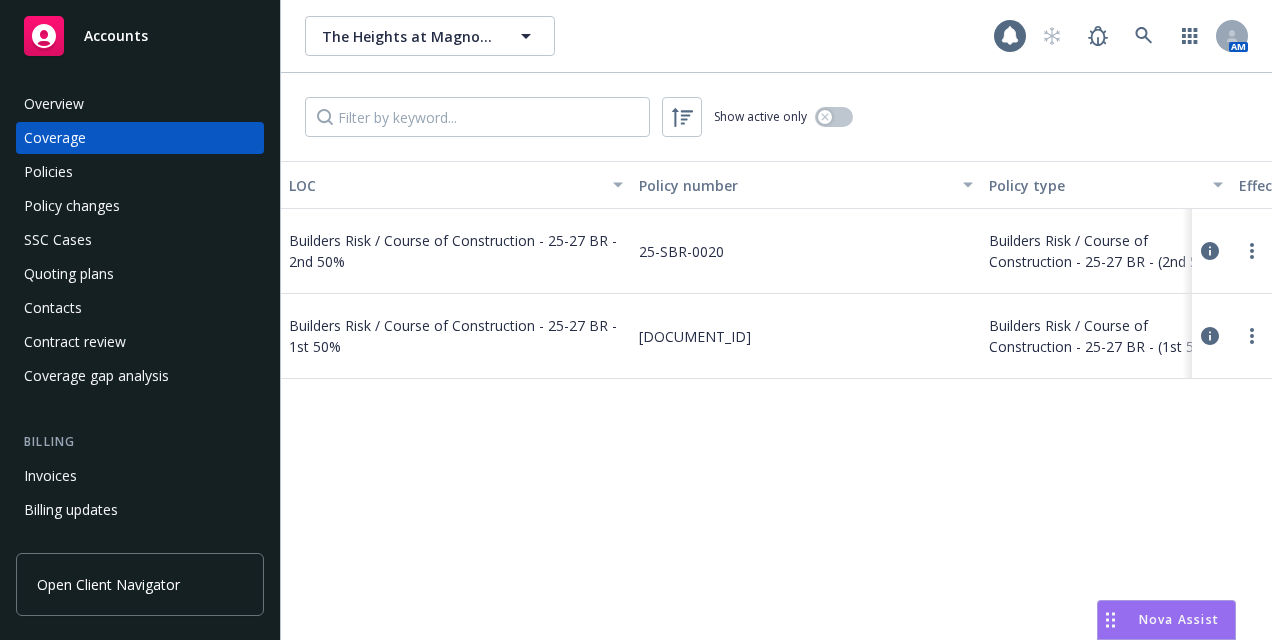 click on "Policies" at bounding box center [140, 172] 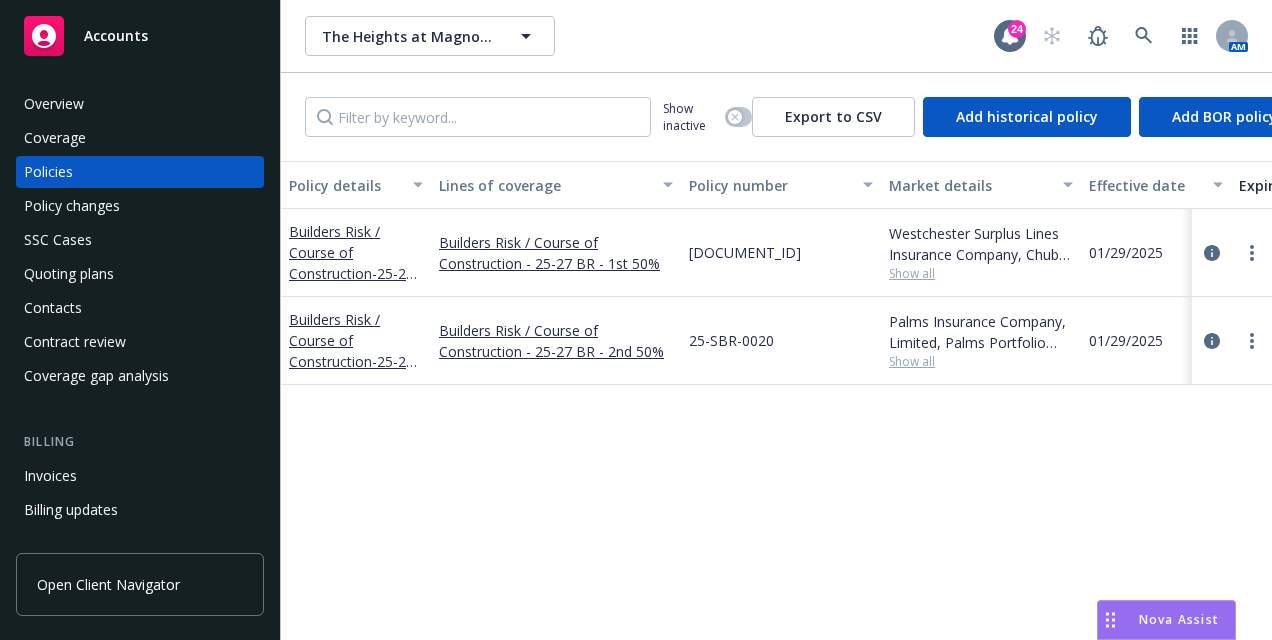 click on "Policy changes" at bounding box center [140, 206] 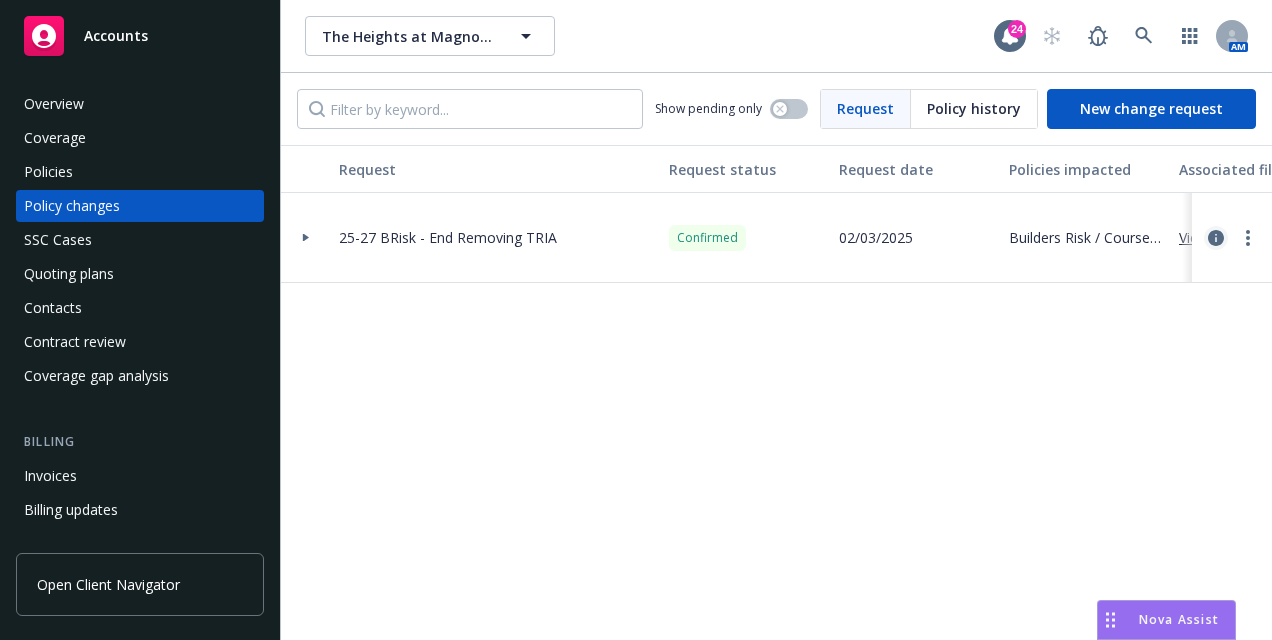 click 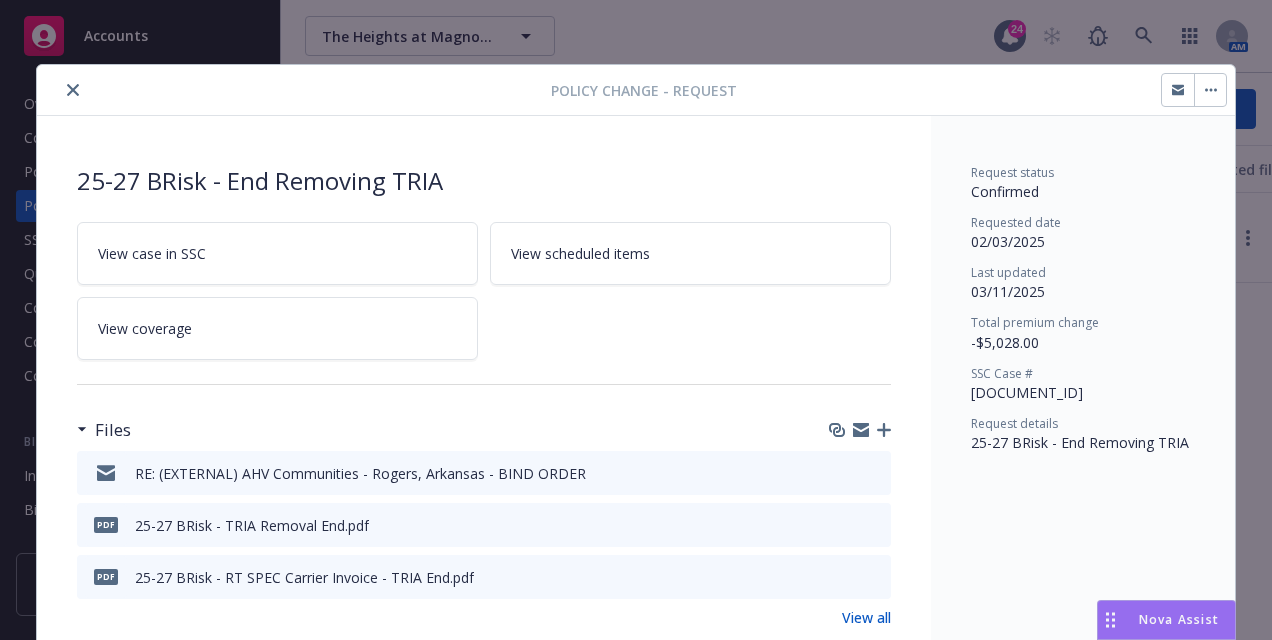 scroll, scrollTop: 60, scrollLeft: 0, axis: vertical 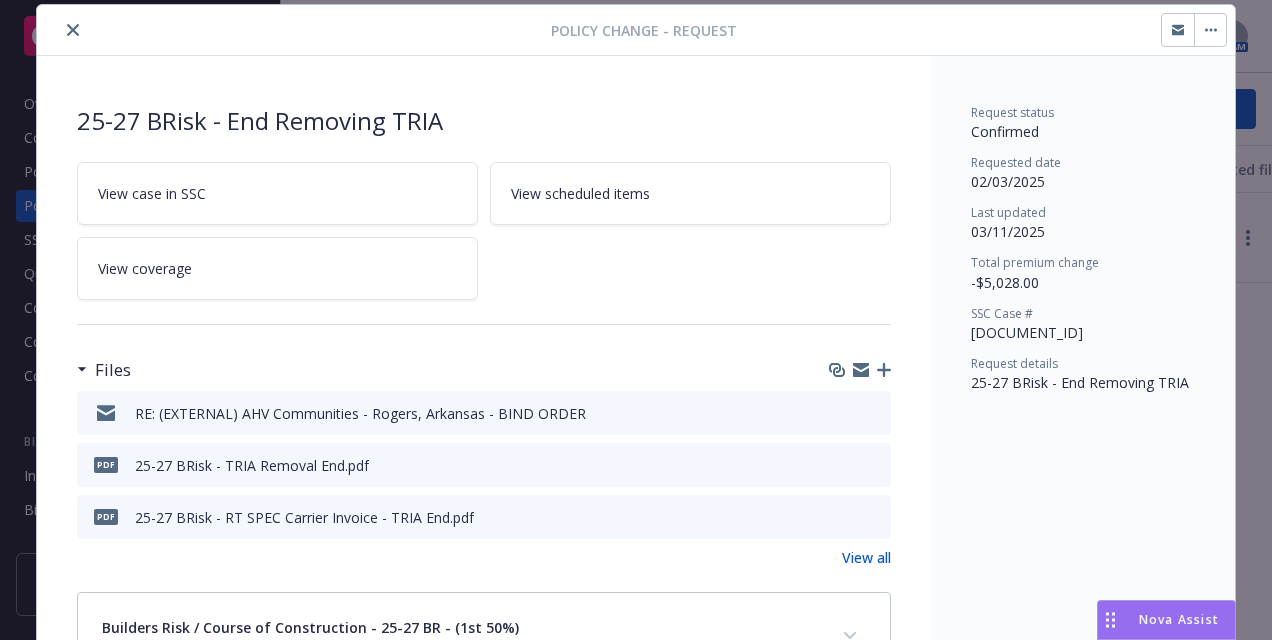 click at bounding box center [73, 30] 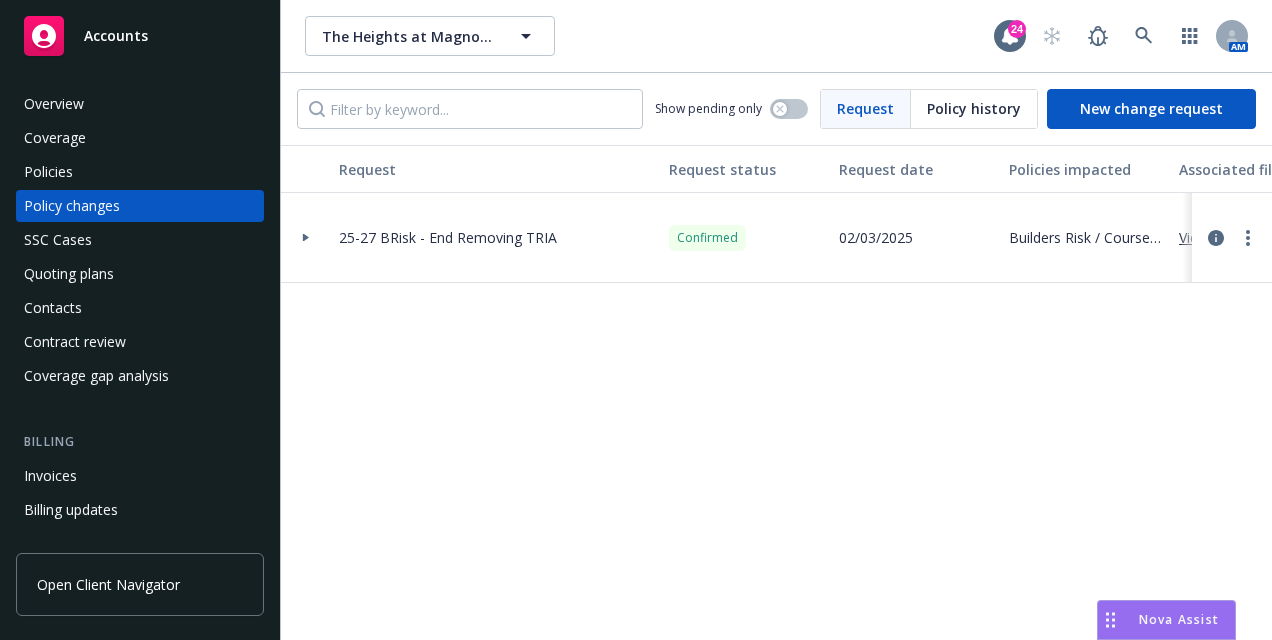 click on "Accounts" at bounding box center (116, 36) 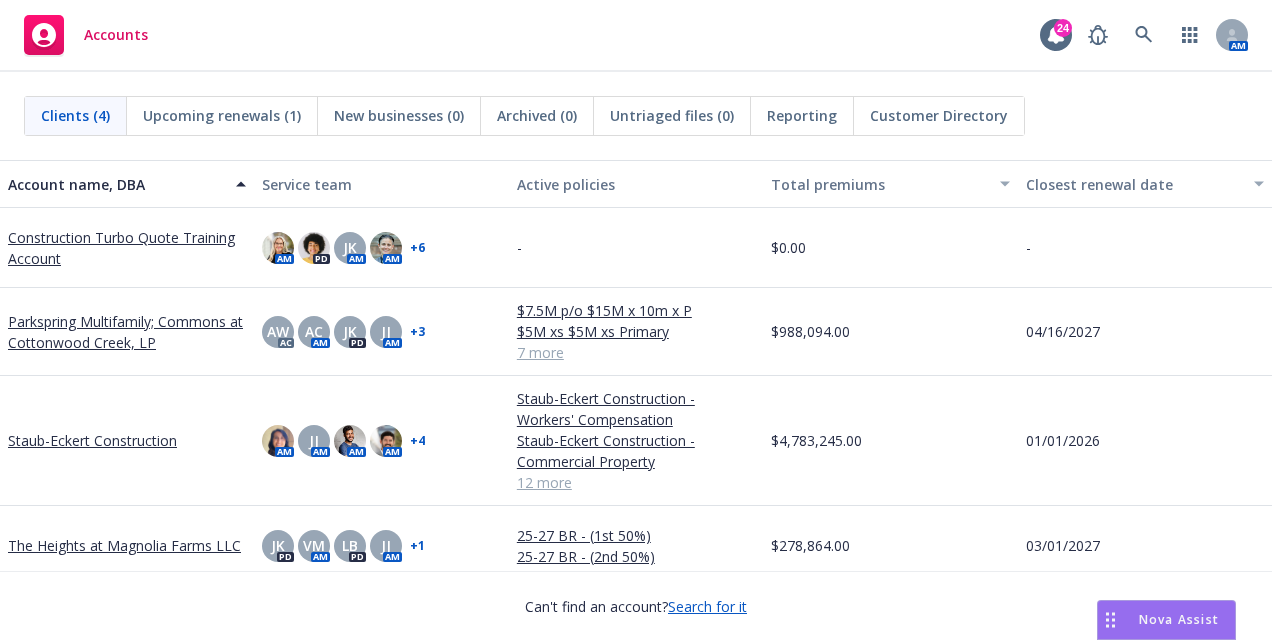click on "Nova Assist" at bounding box center (1179, 619) 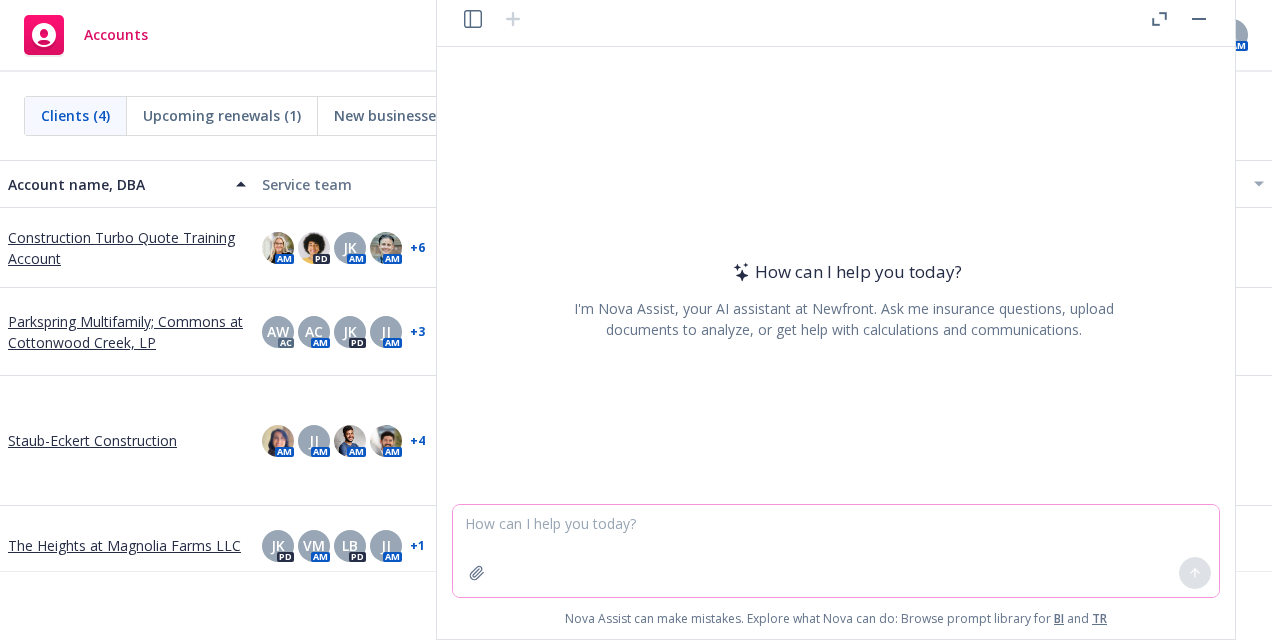 click 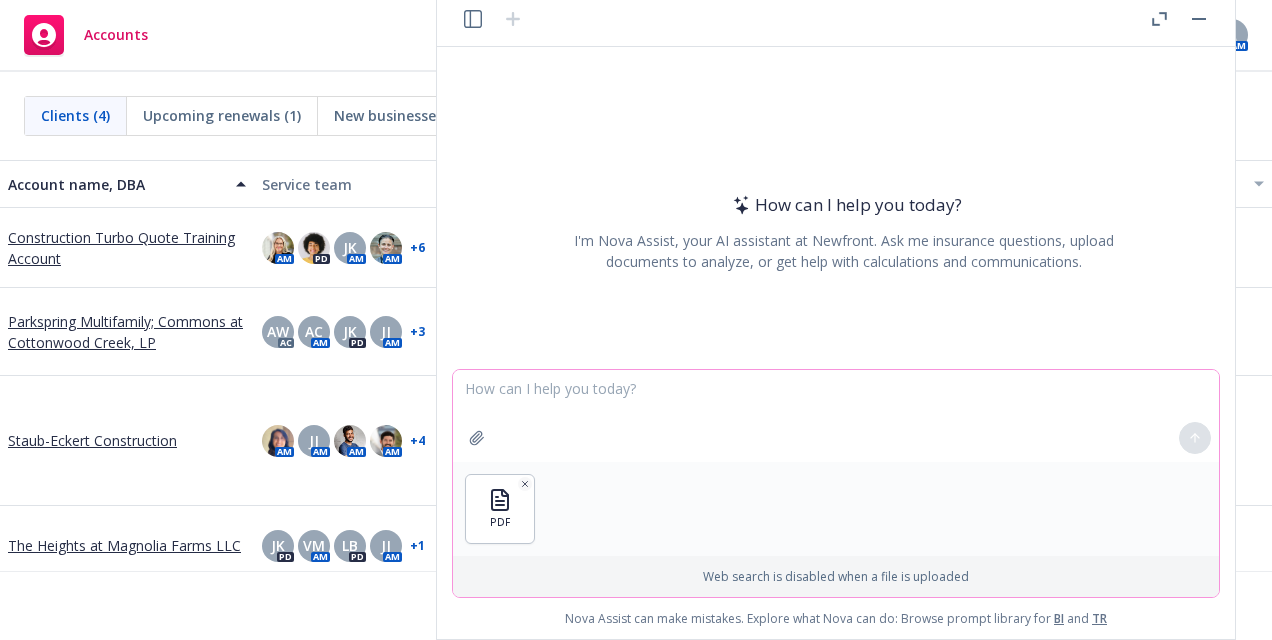 click at bounding box center [836, 416] 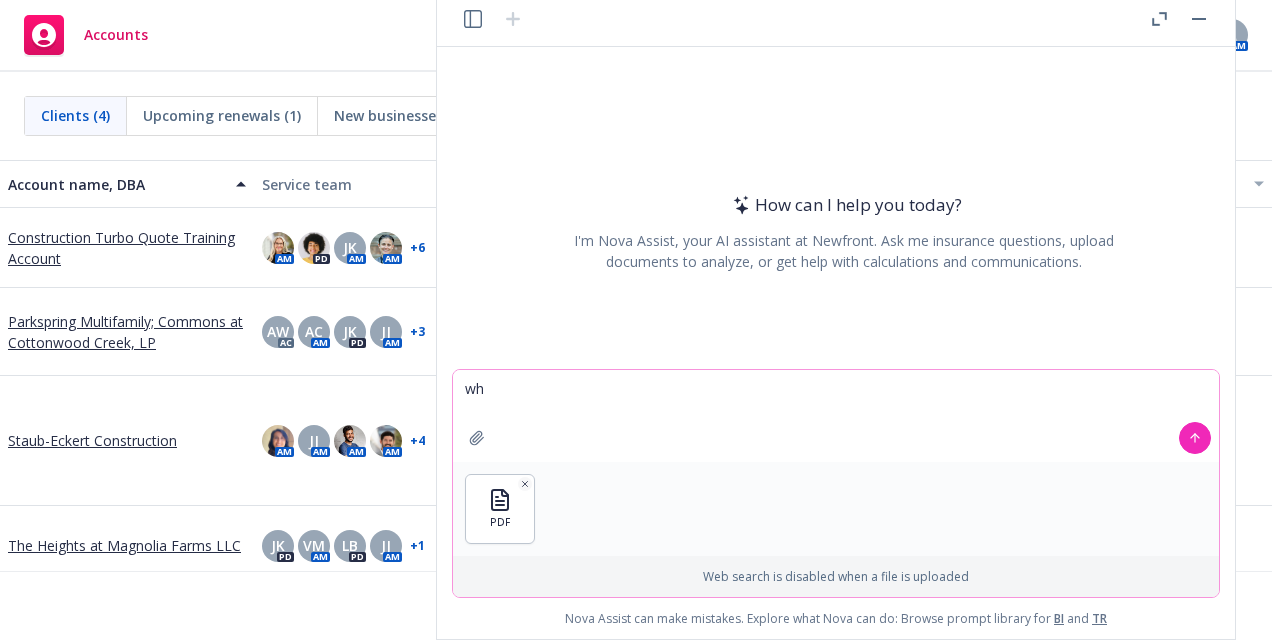 type on "w" 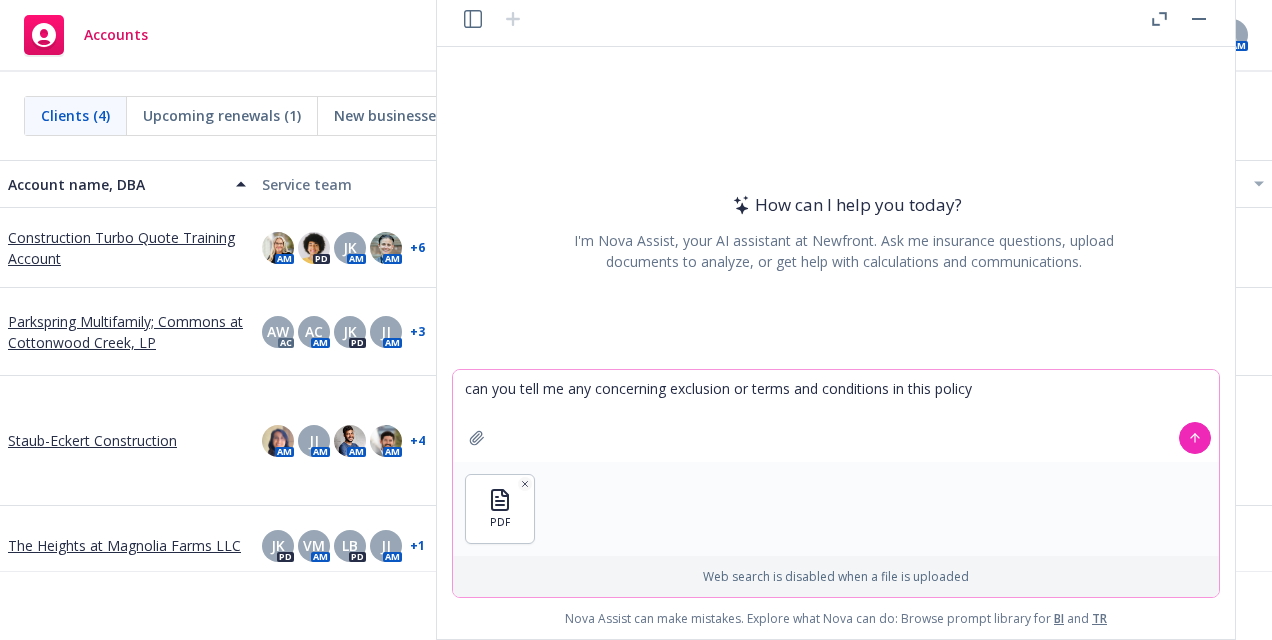 type on "can you tell me any concerning exclusion or terms and conditions in this policy" 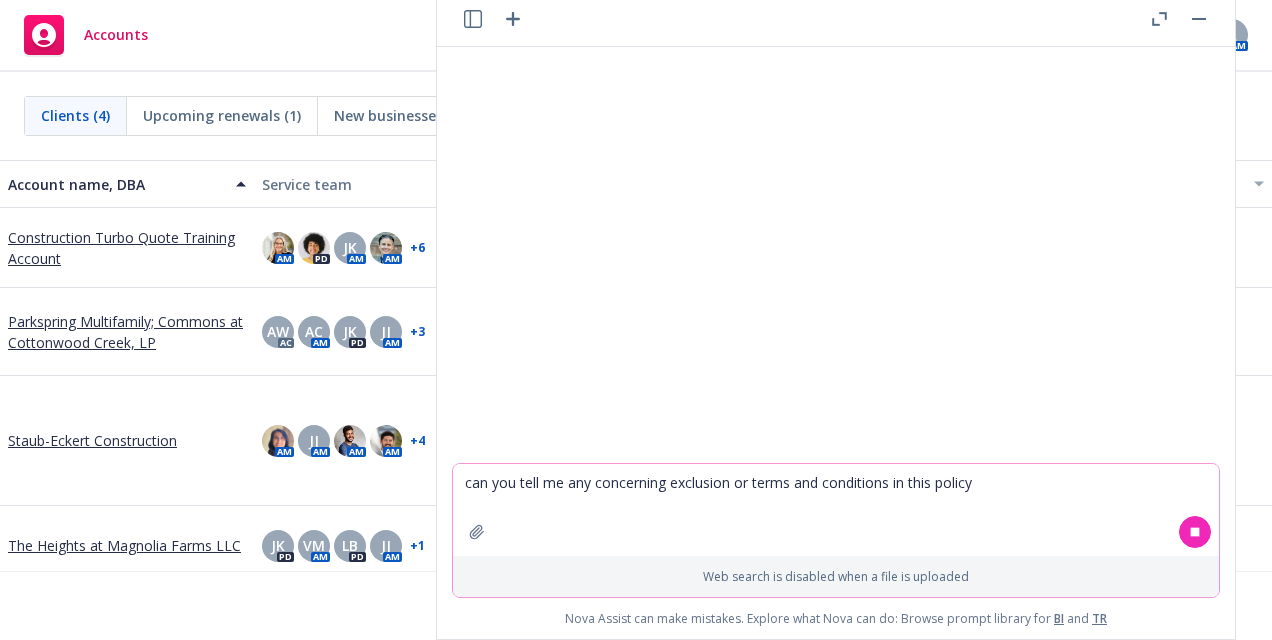 type 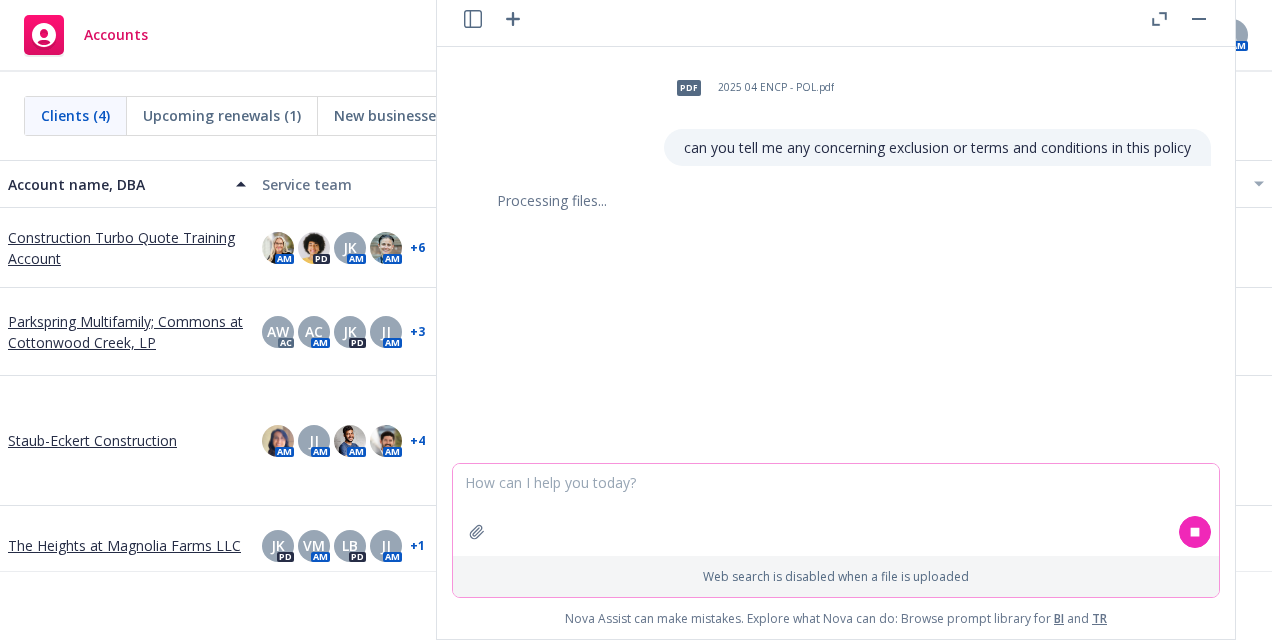 click 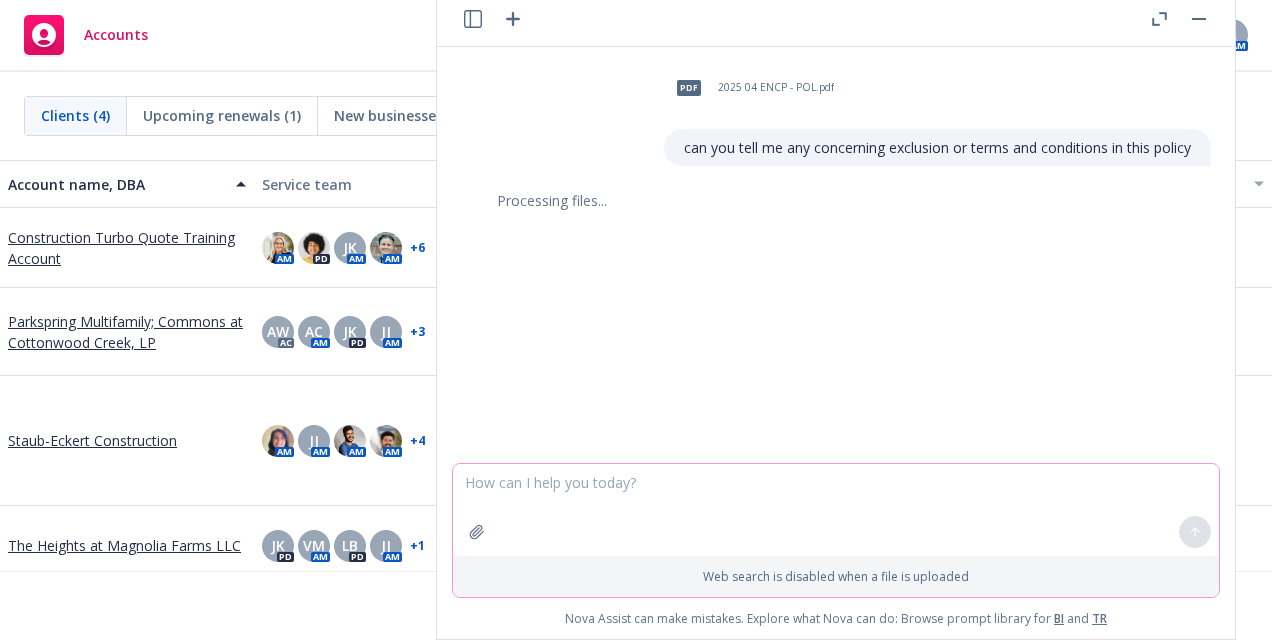 click 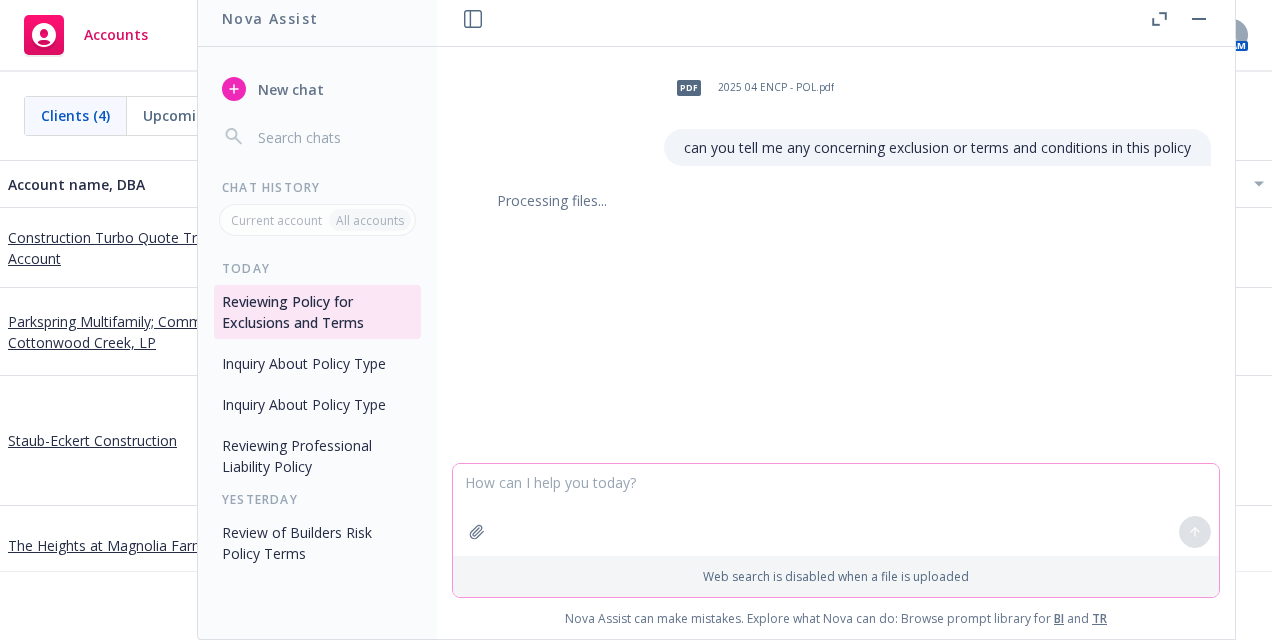 click on "Reviewing Professional Liability Policy" at bounding box center [317, 456] 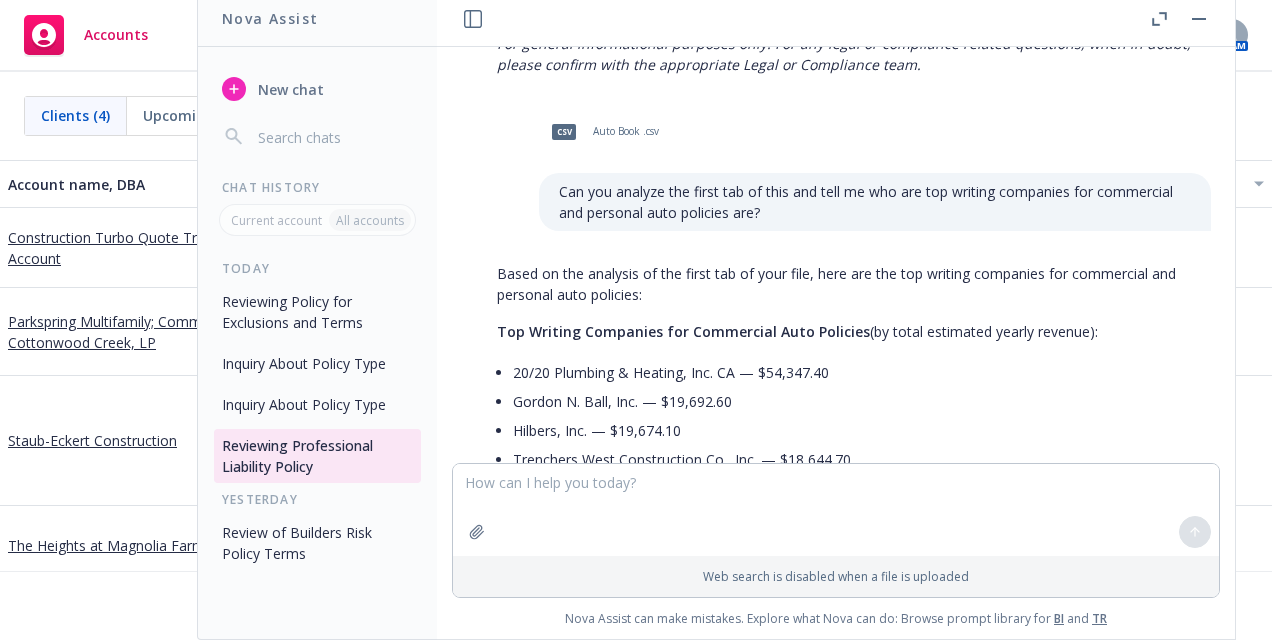 scroll, scrollTop: 6015, scrollLeft: 0, axis: vertical 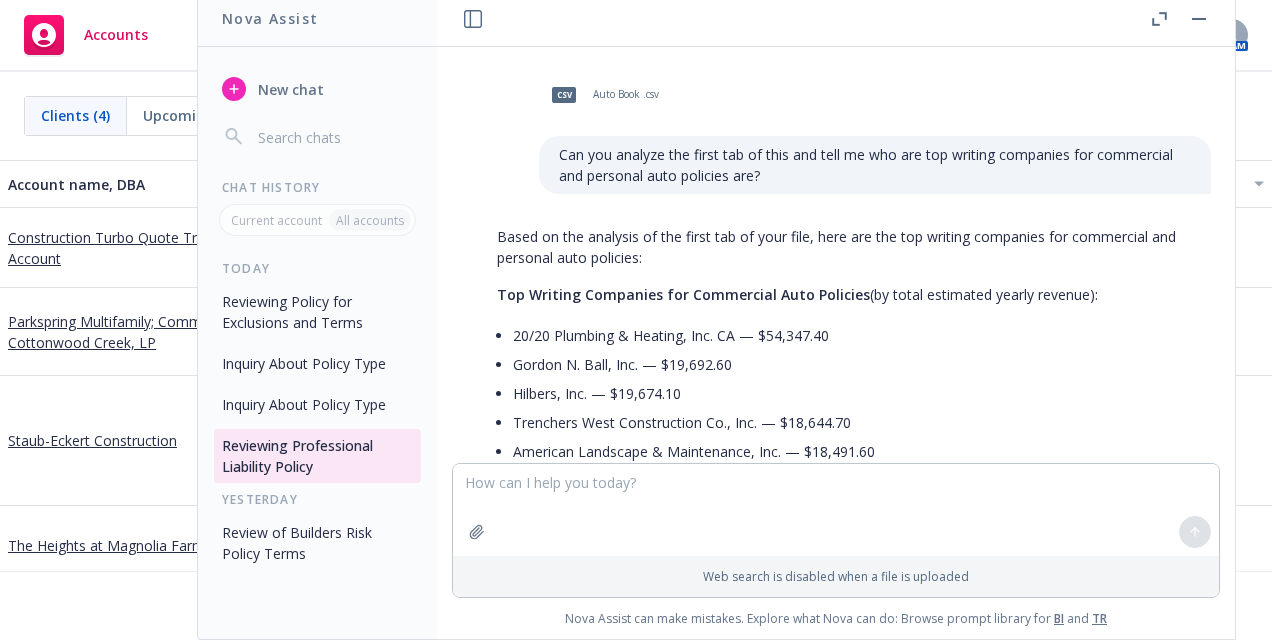 click 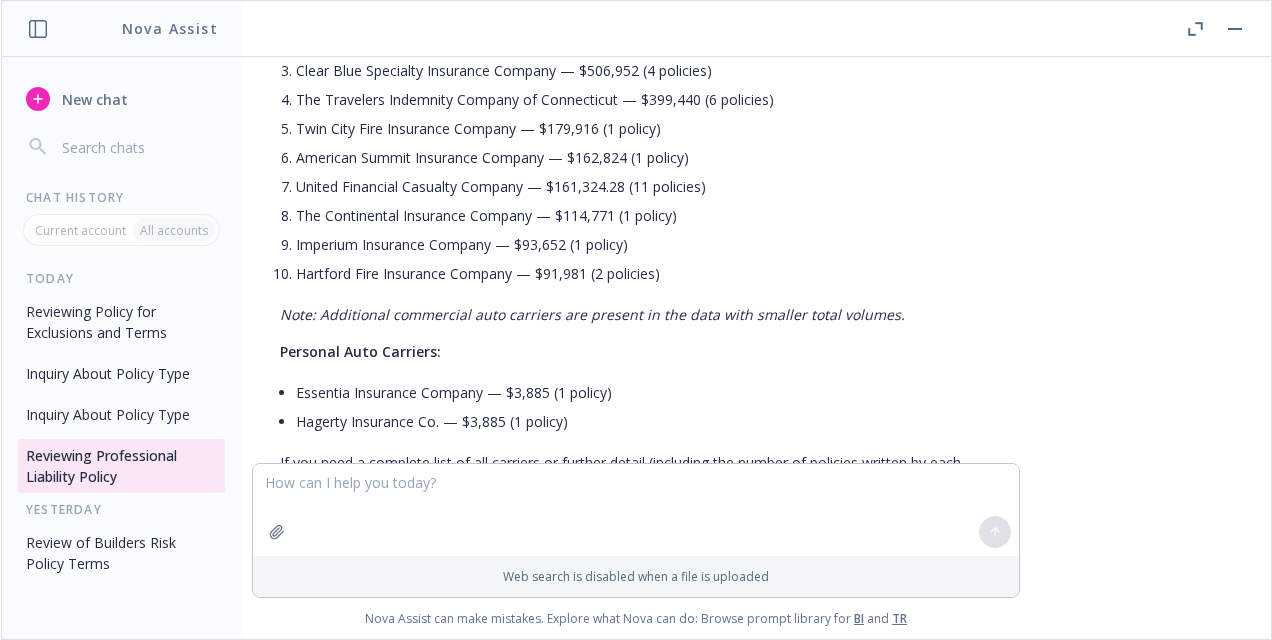 scroll, scrollTop: 6864, scrollLeft: 0, axis: vertical 